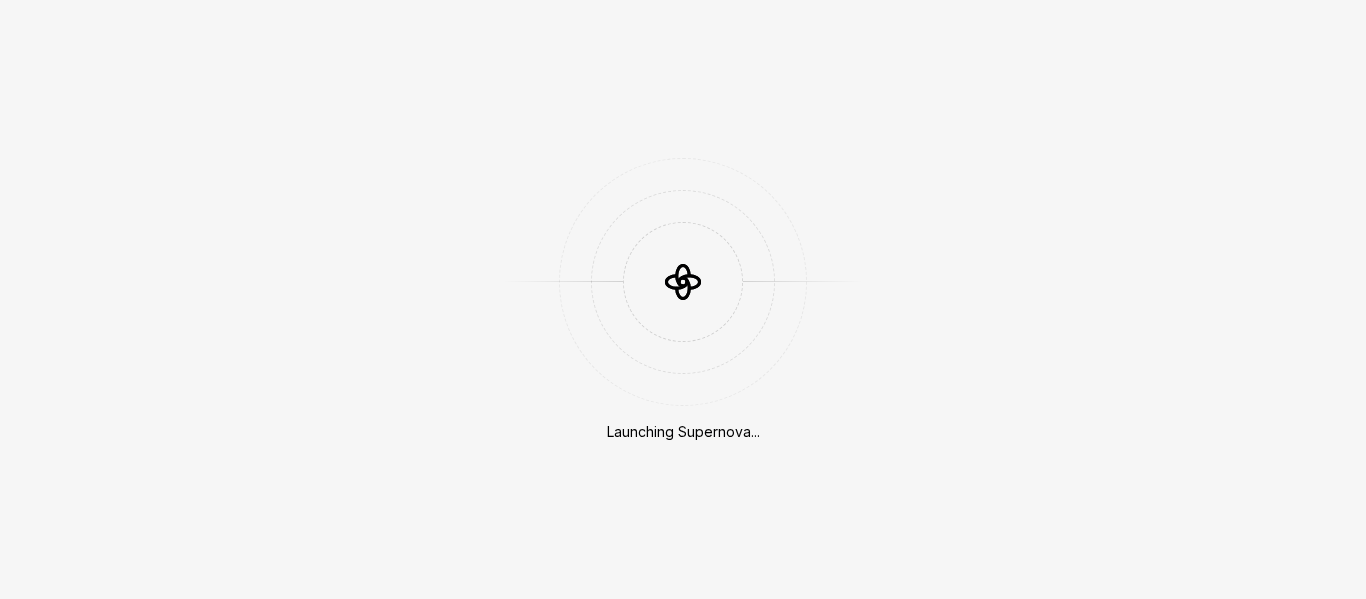 scroll, scrollTop: 0, scrollLeft: 0, axis: both 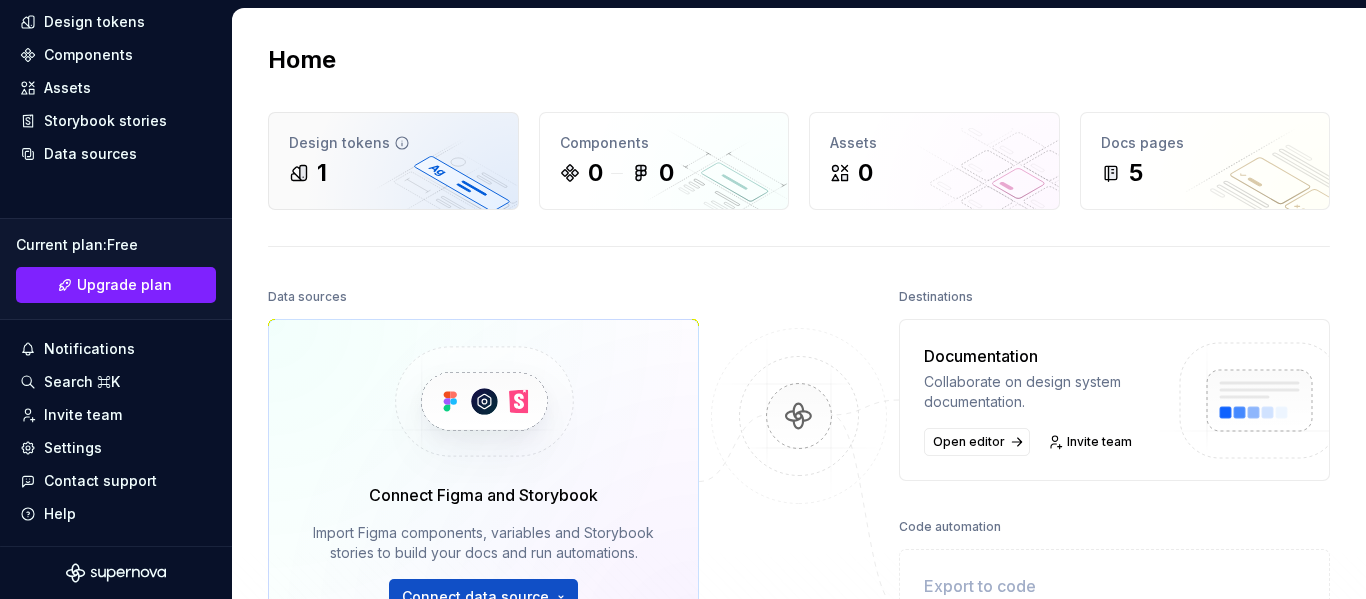 click on "Design tokens 1" at bounding box center (393, 161) 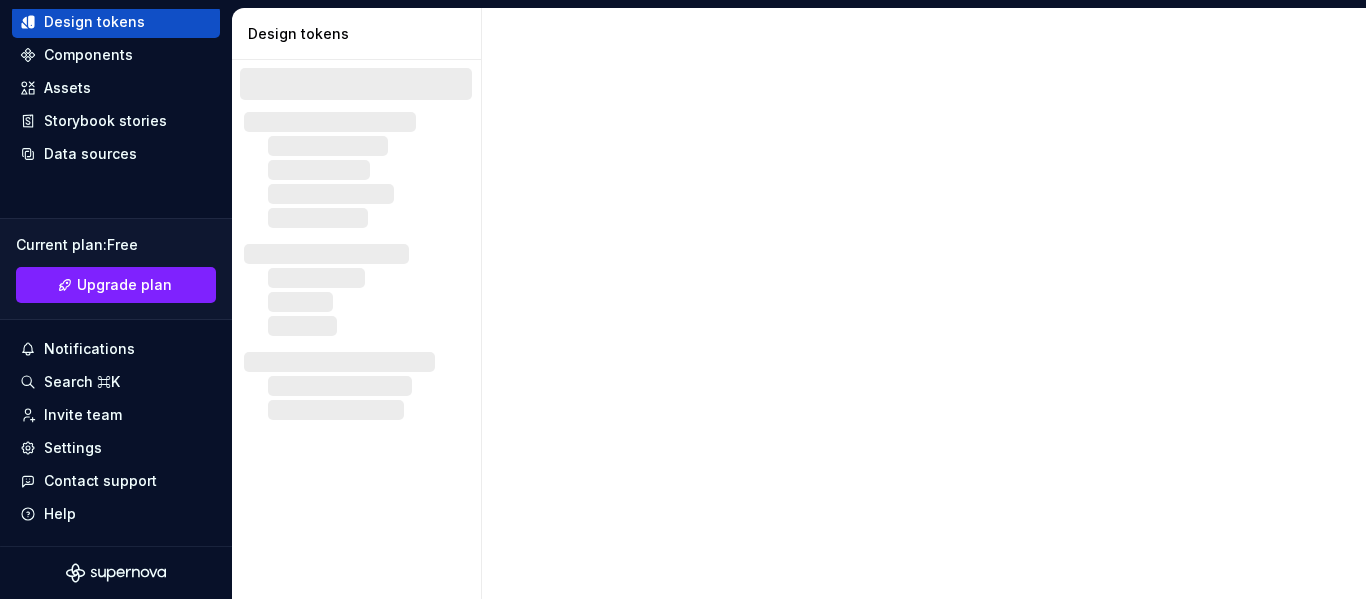 click at bounding box center (356, 182) 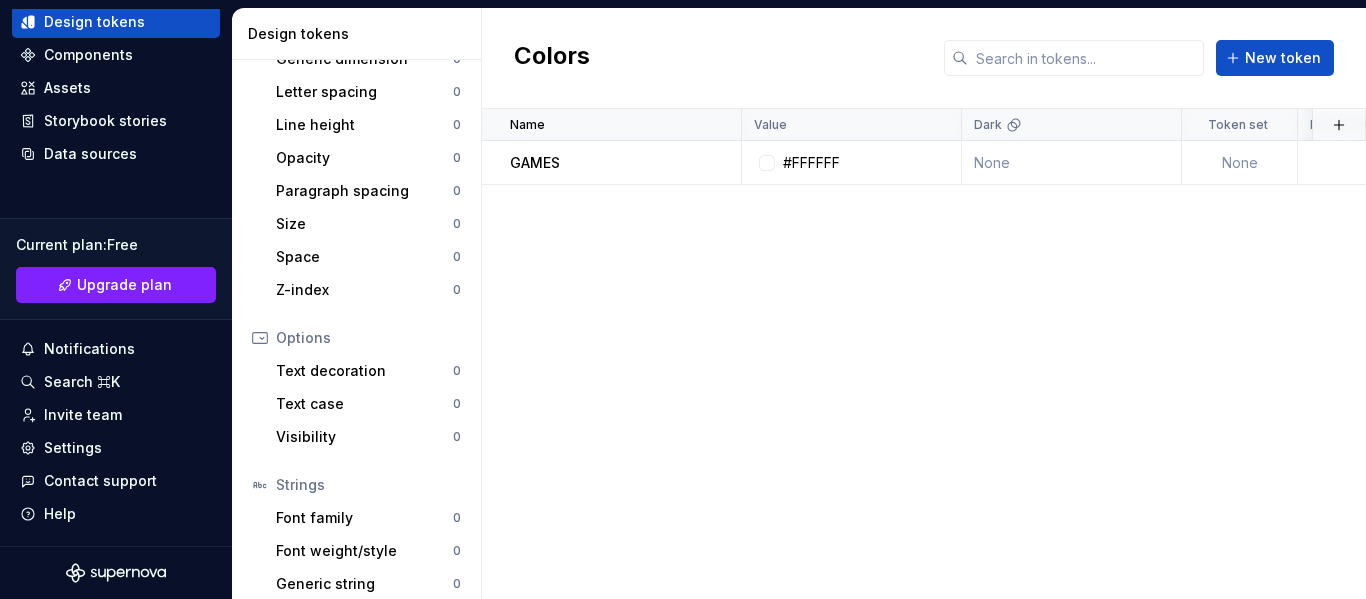 scroll, scrollTop: 495, scrollLeft: 0, axis: vertical 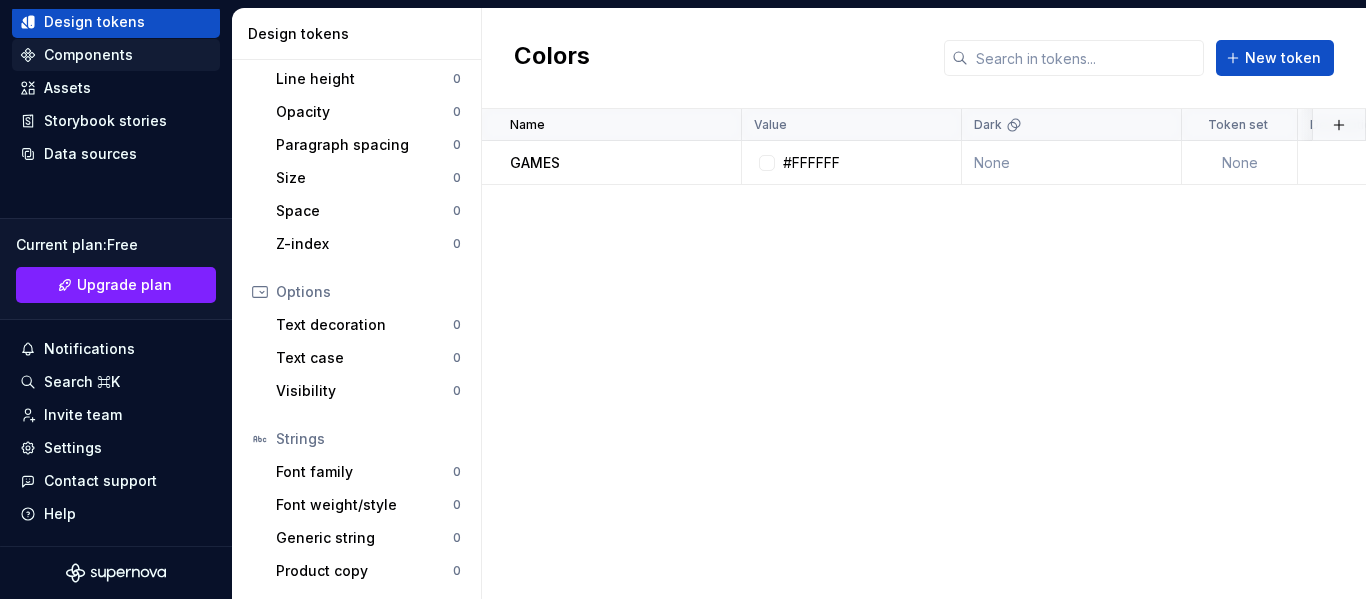 click on "Components" at bounding box center (116, 55) 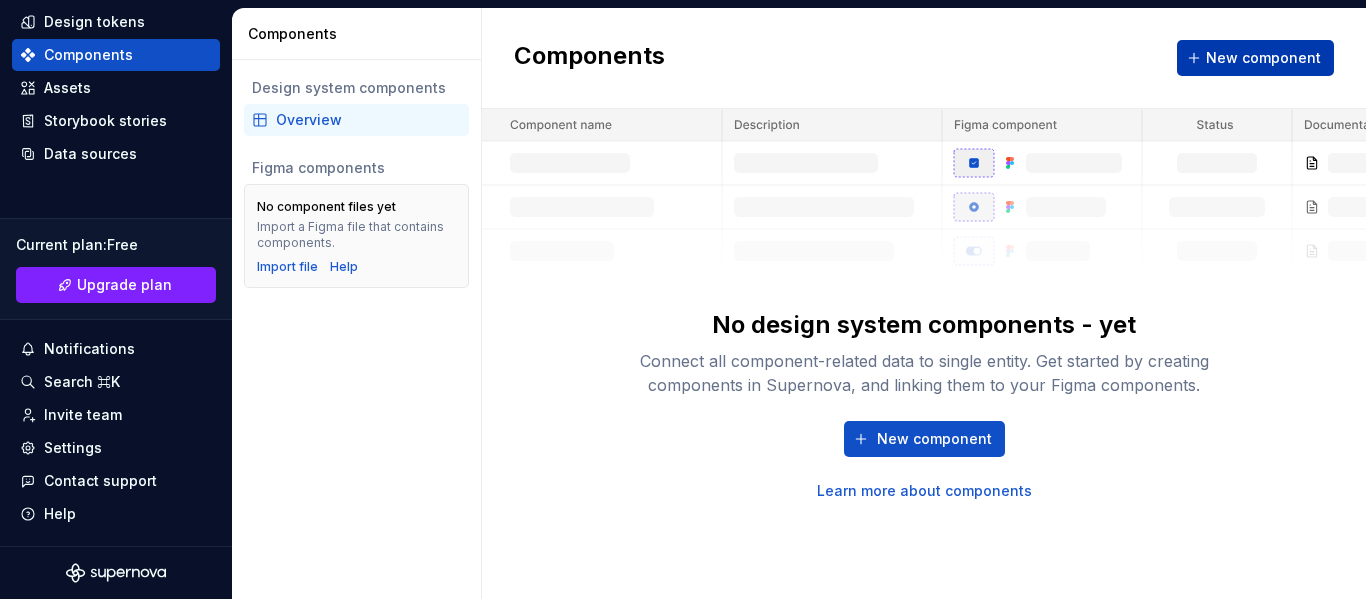 click on "New component" at bounding box center [1255, 58] 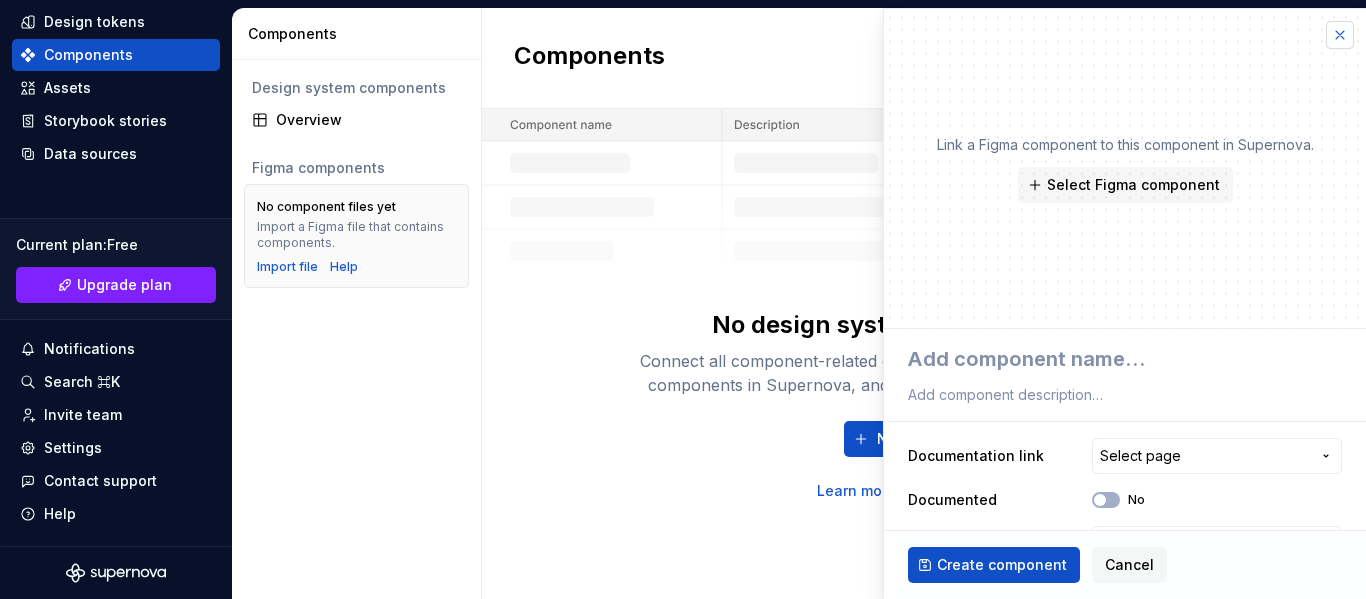 click at bounding box center (1340, 35) 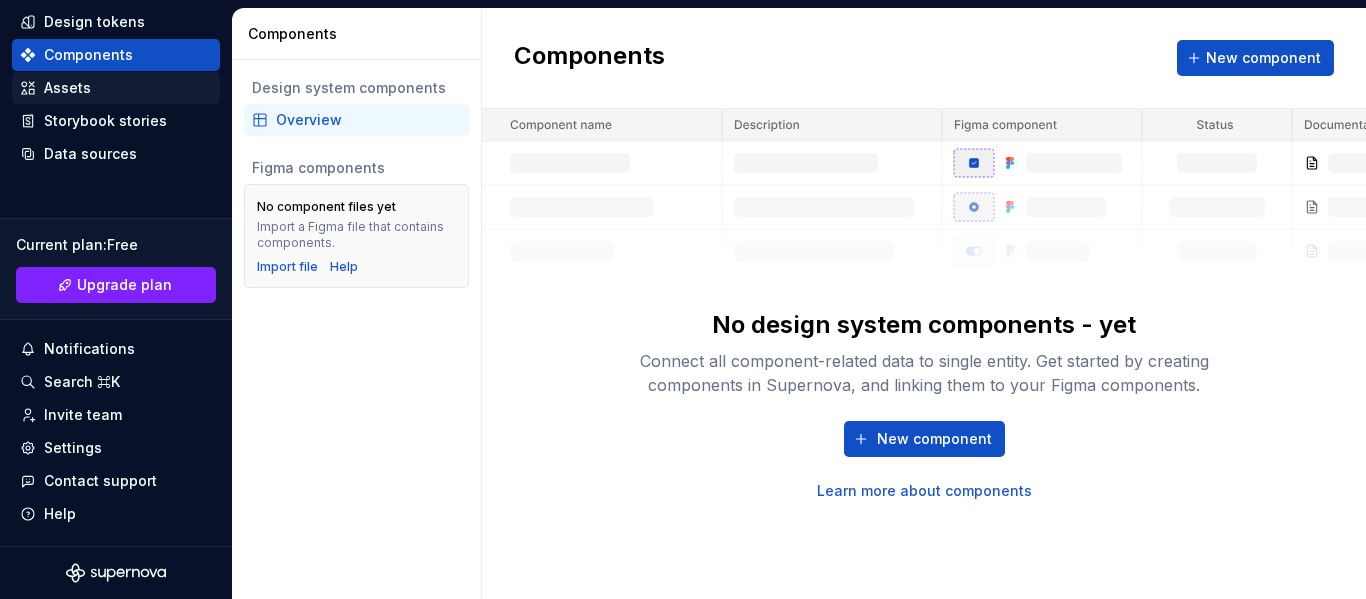 click on "Assets" at bounding box center (67, 88) 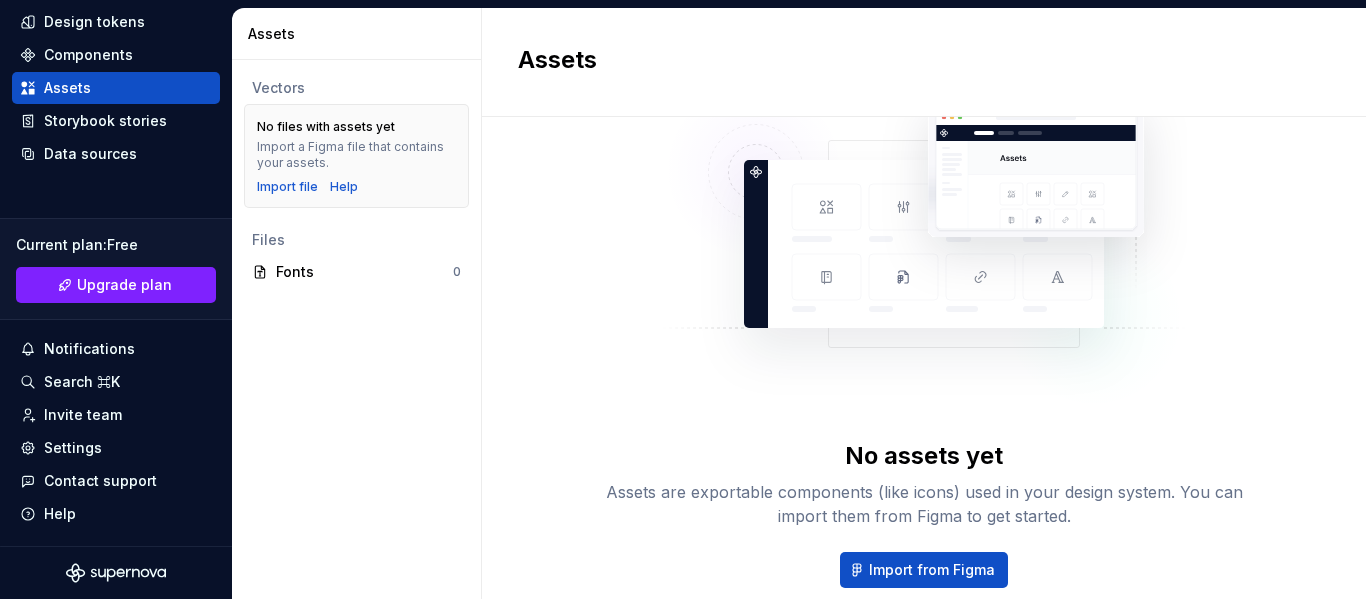scroll, scrollTop: 158, scrollLeft: 0, axis: vertical 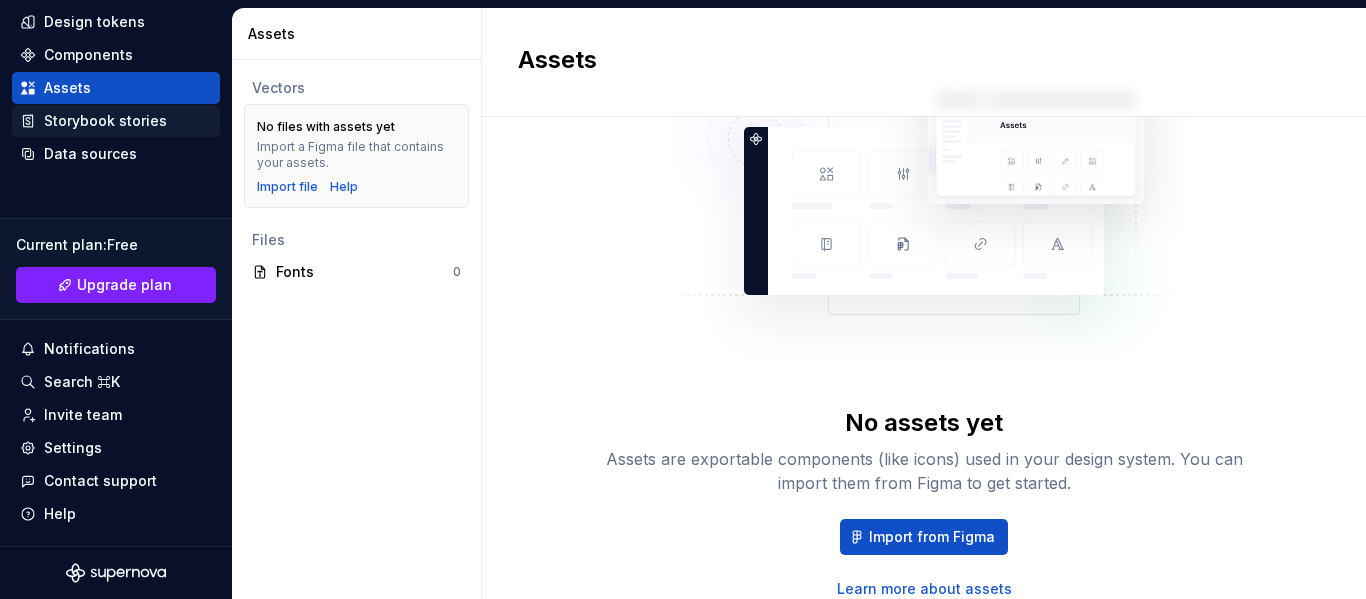 click on "Storybook stories" at bounding box center [116, 121] 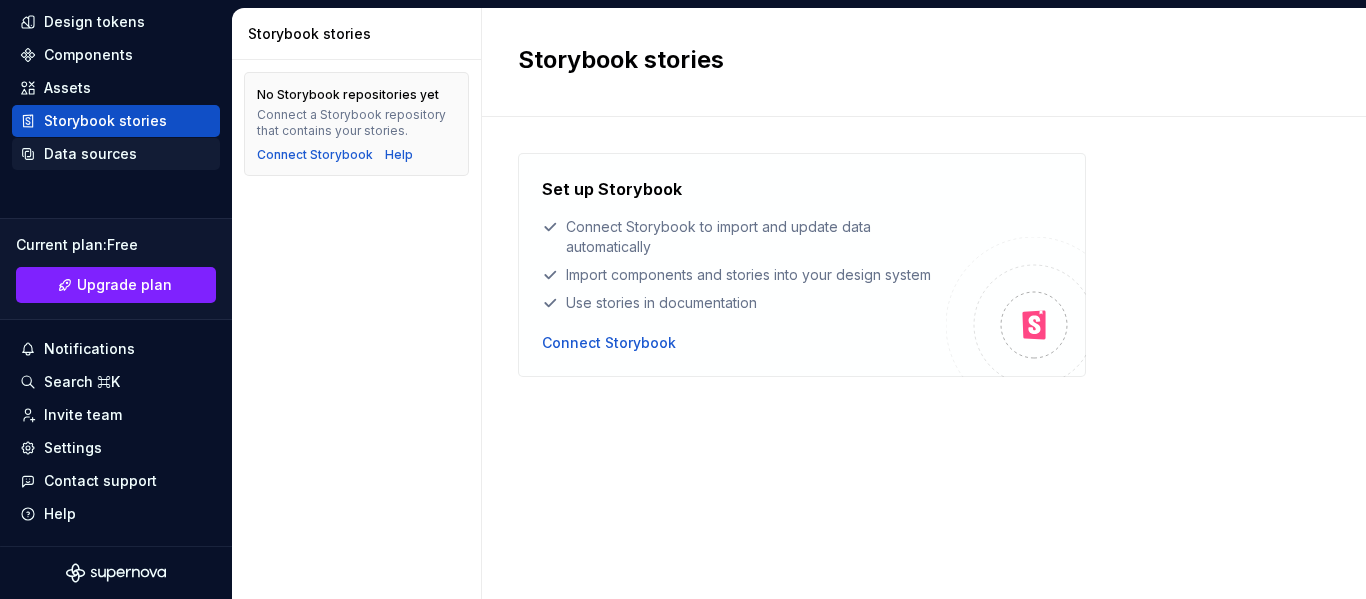 click on "Data sources" at bounding box center (116, 154) 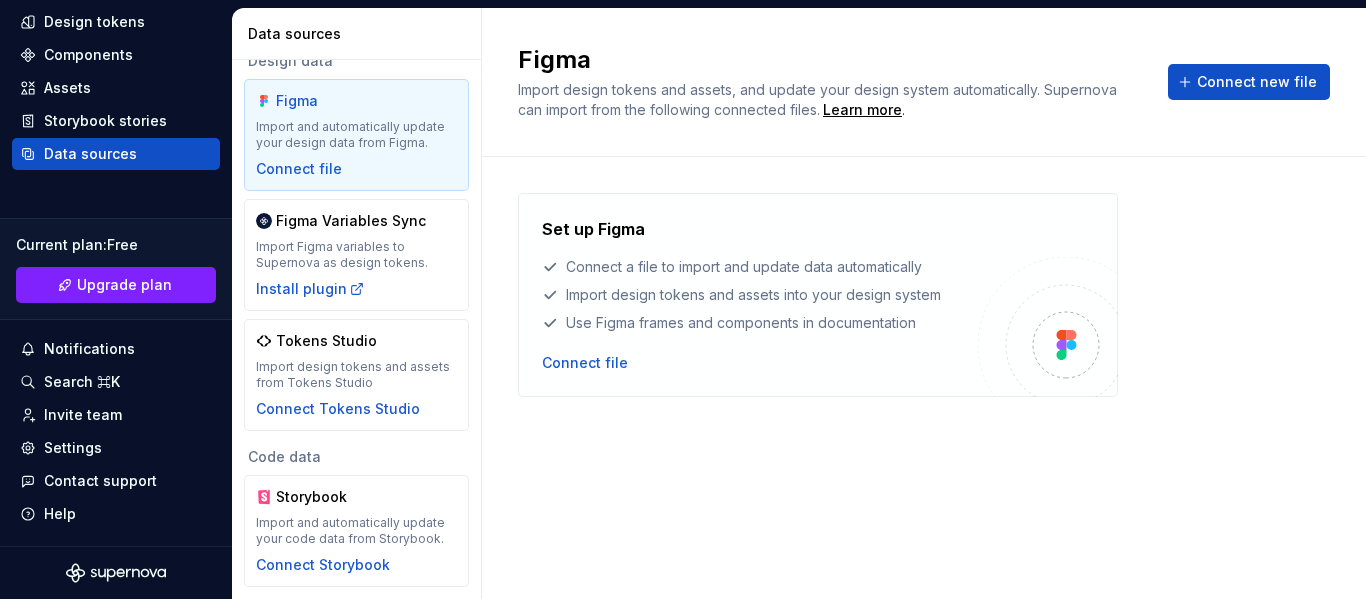 scroll, scrollTop: 0, scrollLeft: 0, axis: both 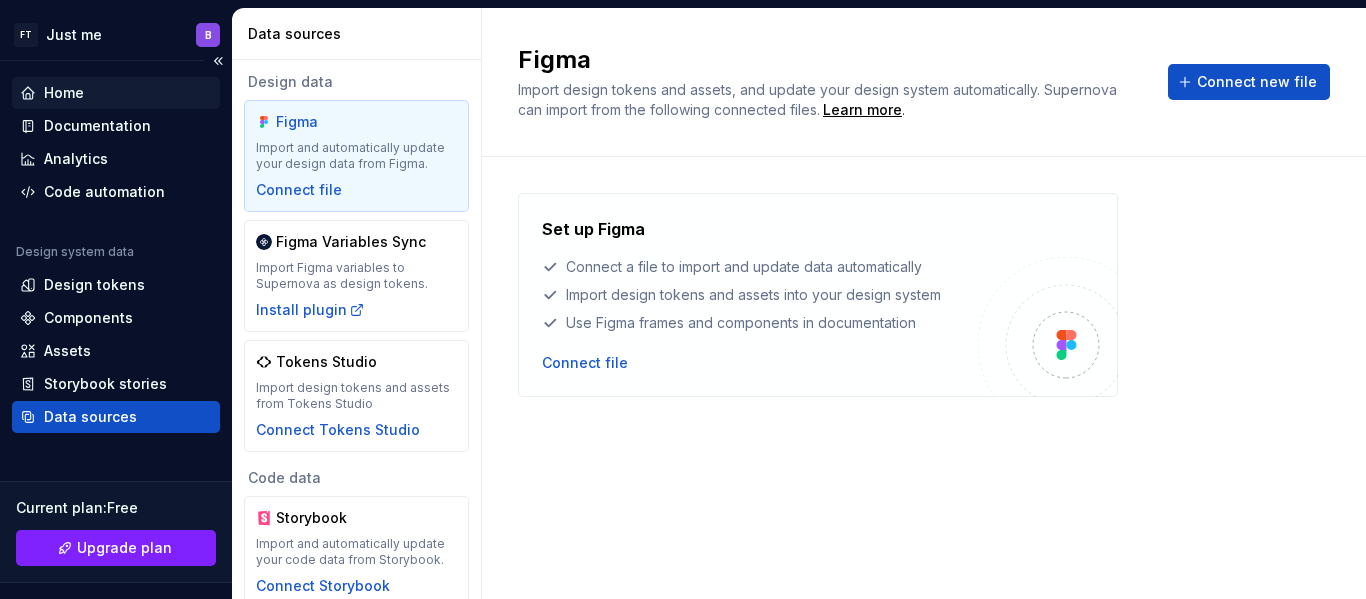 click on "Home" at bounding box center [116, 93] 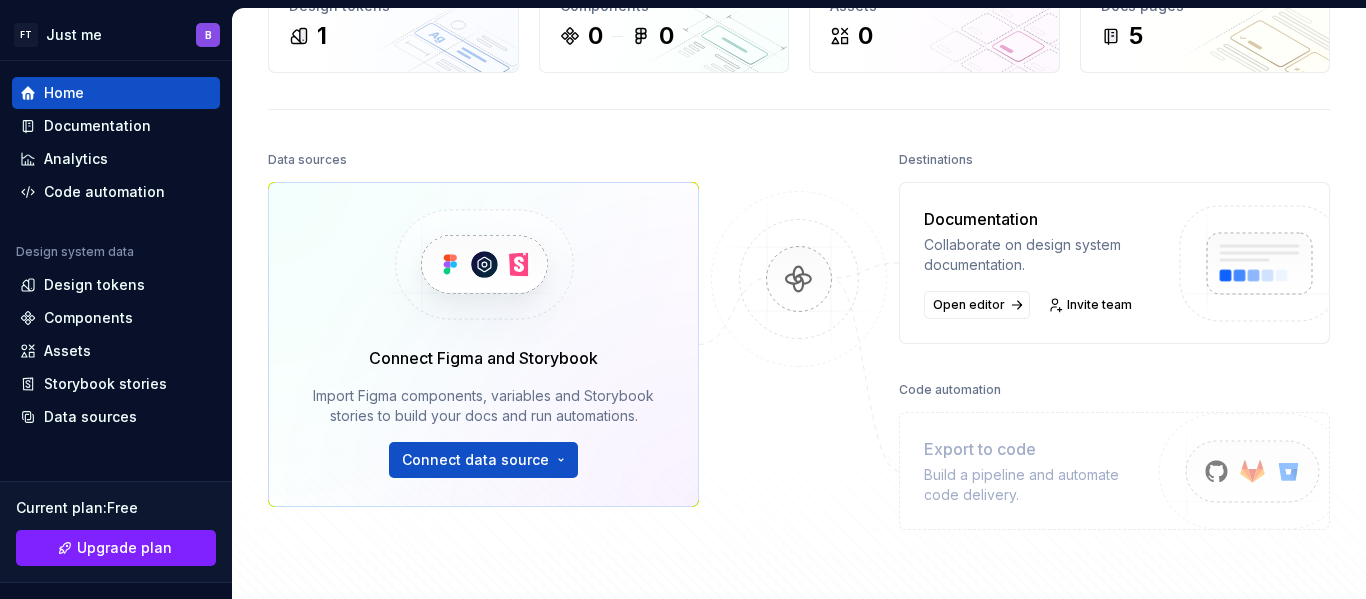 scroll, scrollTop: 0, scrollLeft: 0, axis: both 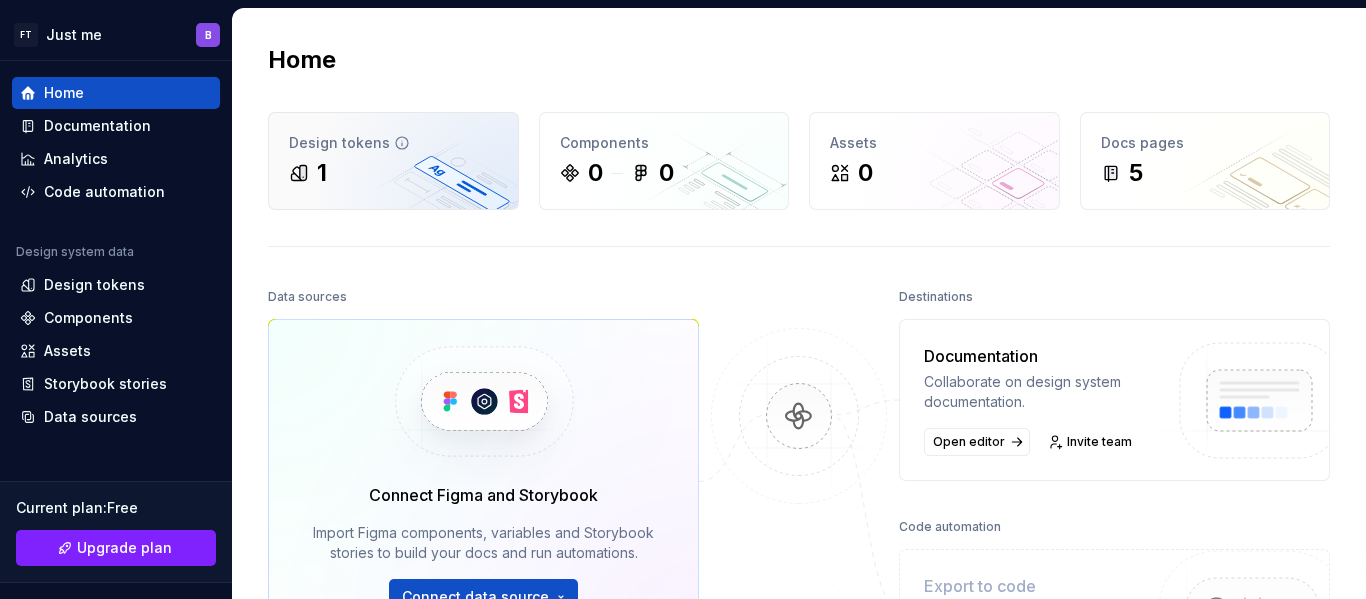 click on "Design tokens" at bounding box center (393, 143) 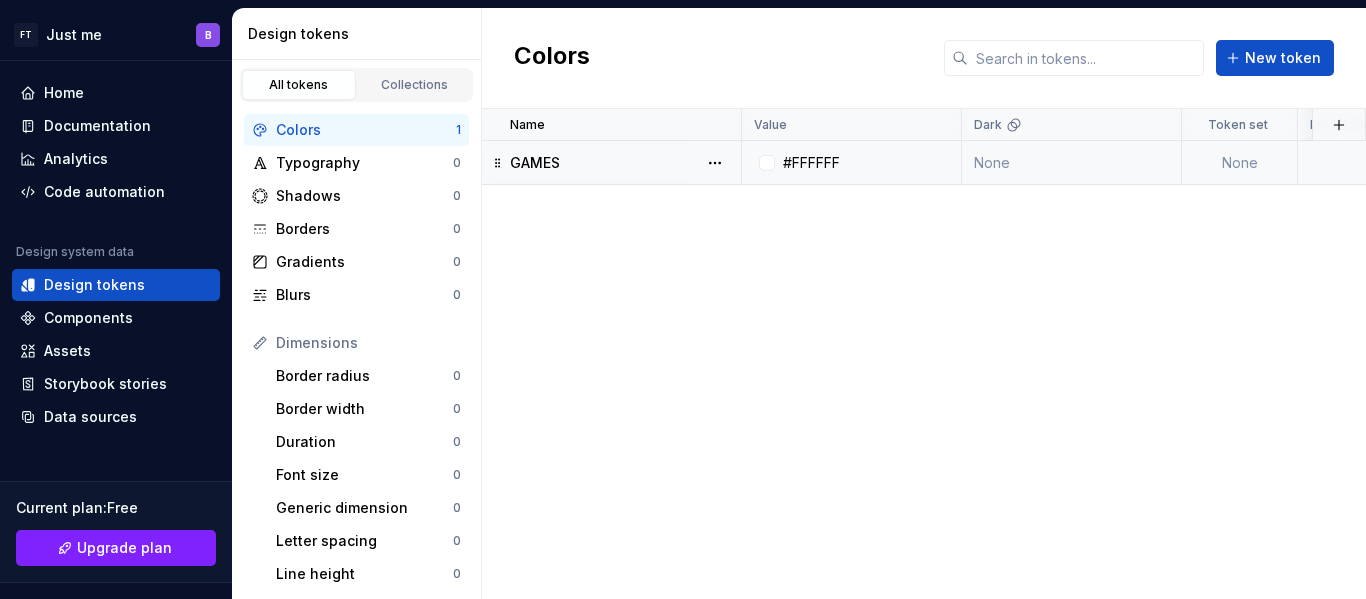 click on "GAMES" at bounding box center (612, 163) 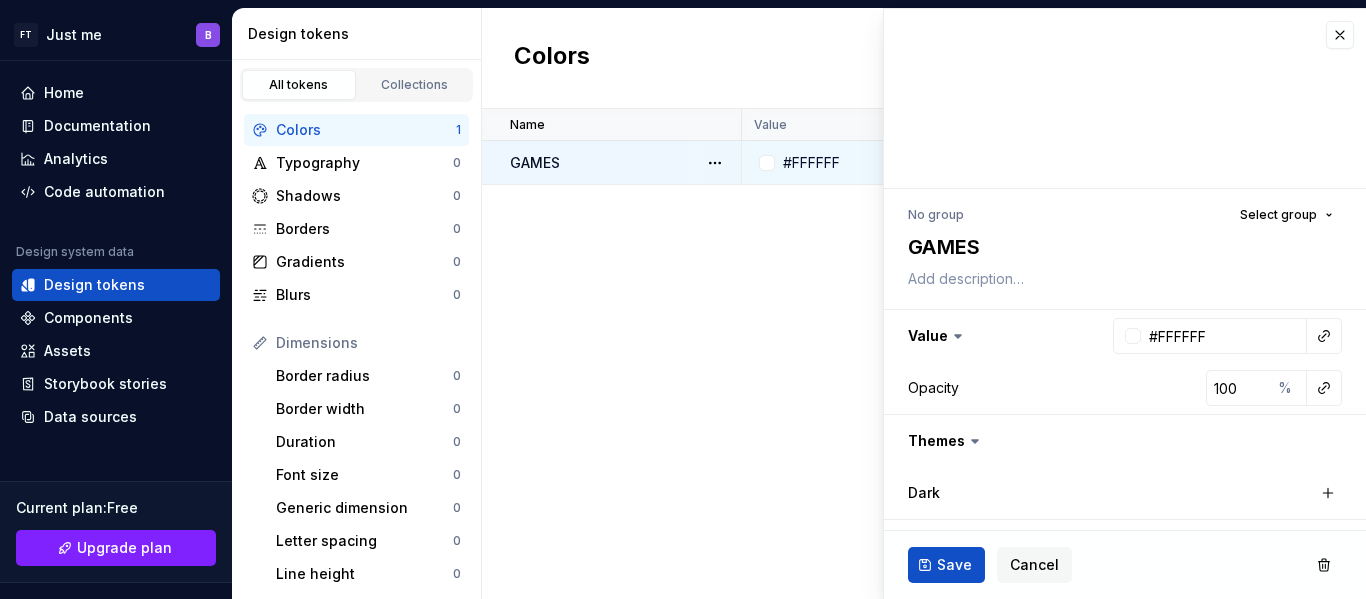 type on "*" 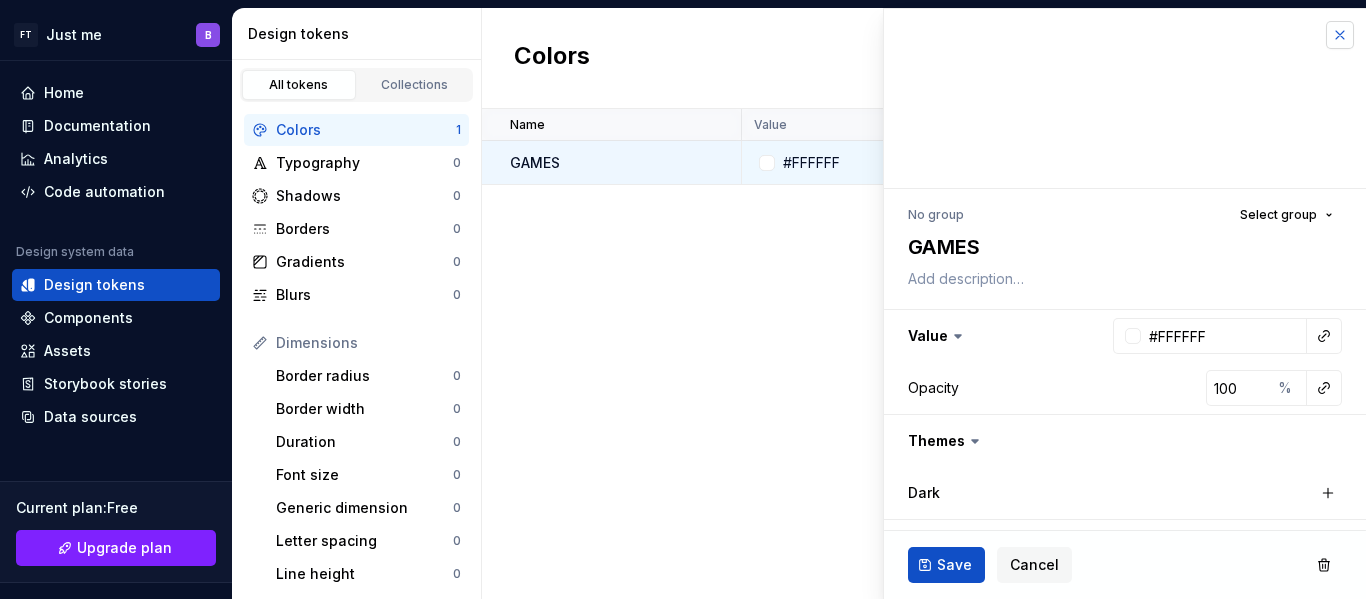 click at bounding box center (1340, 35) 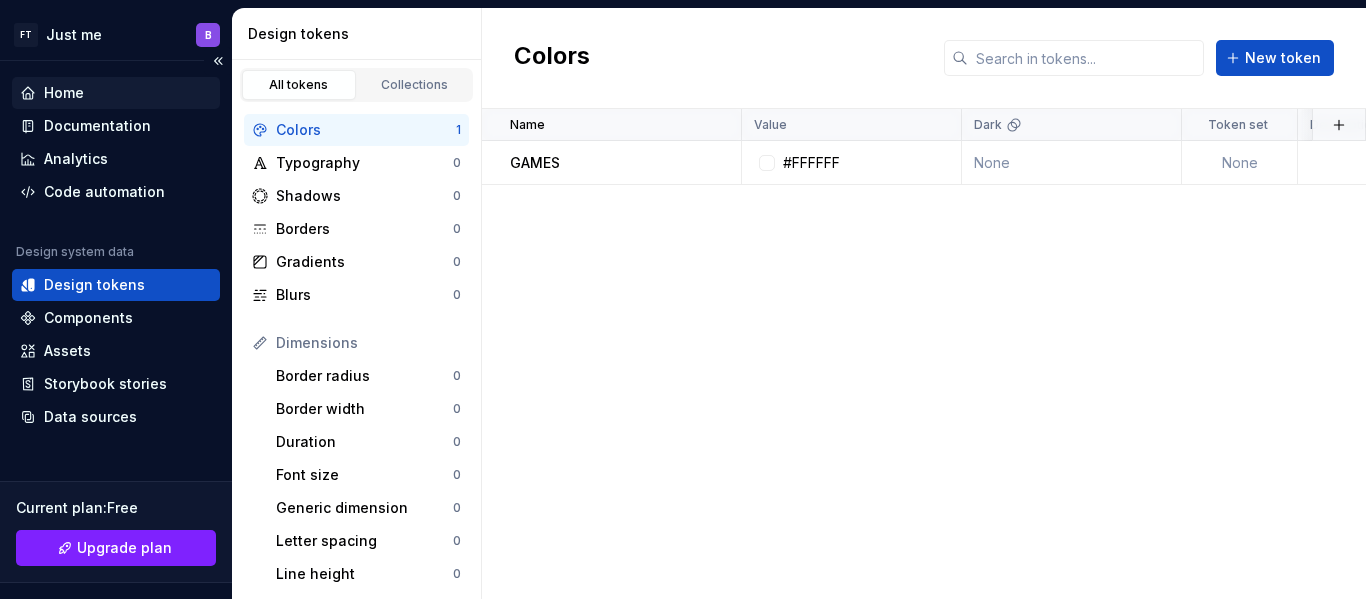 click on "Home" at bounding box center [116, 93] 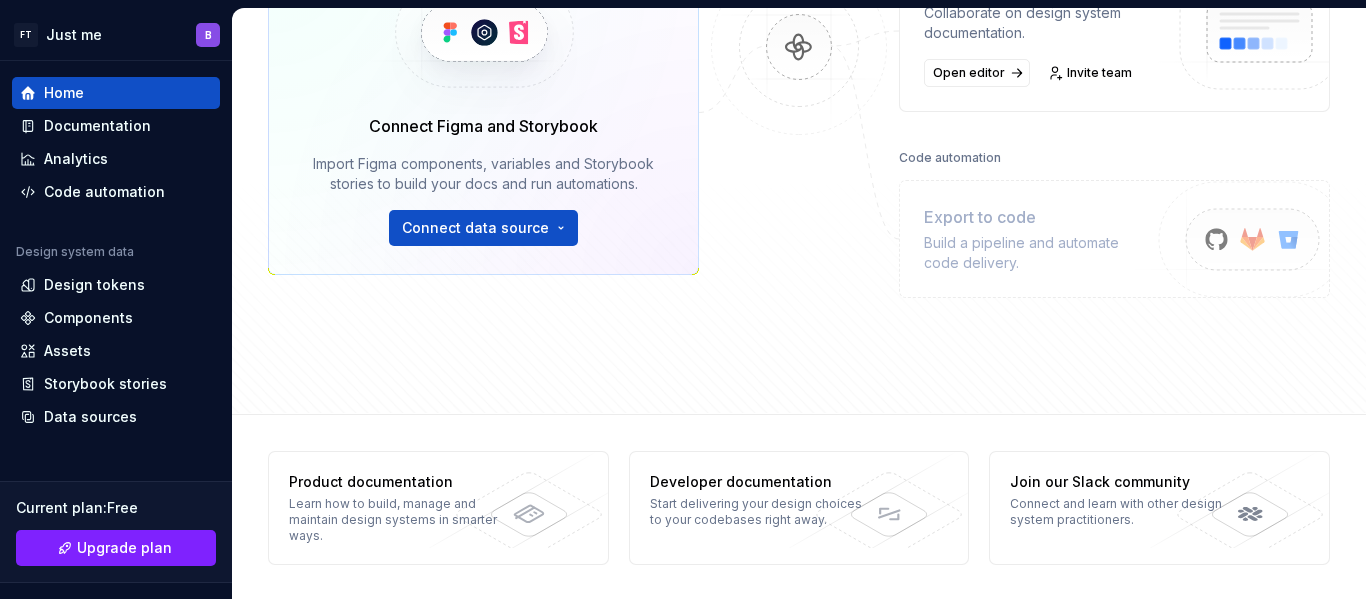 scroll, scrollTop: 371, scrollLeft: 0, axis: vertical 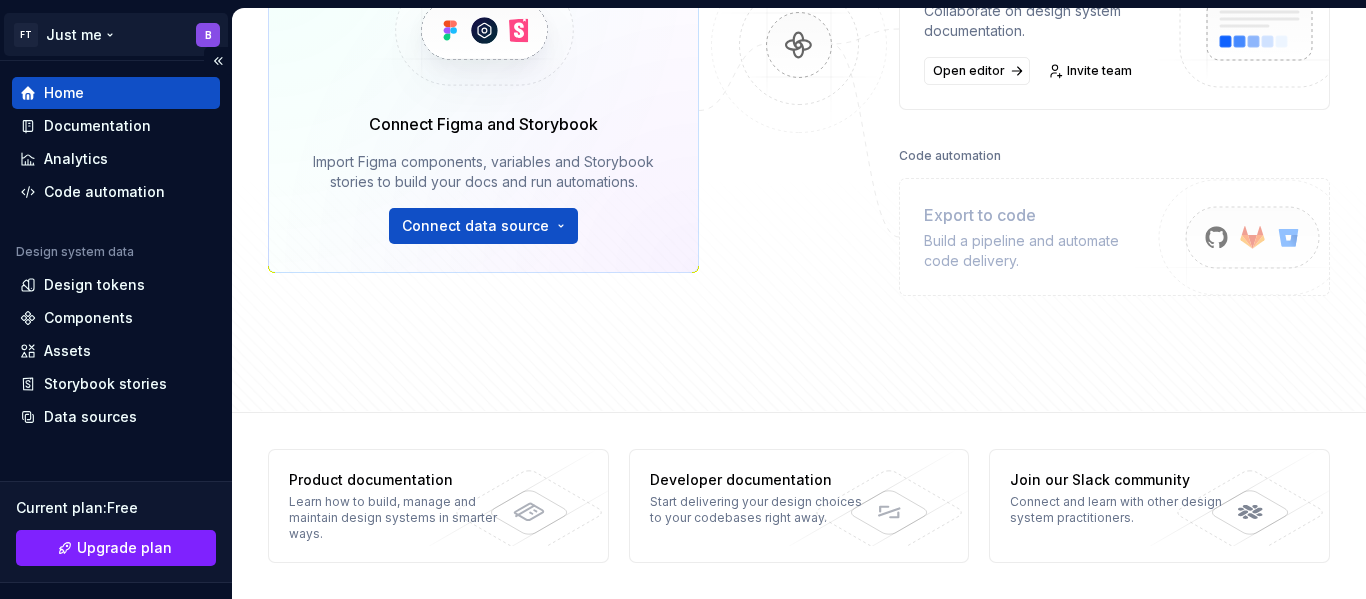 click on "FT Just me B Home Documentation Analytics Code automation Design system data Design tokens Components Assets Storybook stories Data sources Current plan : Free Upgrade plan Notifications Search ⌘K Invite team Settings Contact support Help Home Design tokens 1 Components 0 0 Assets 0 Docs pages 5 Data sources Connect Figma and Storybook Import Figma components, variables and Storybook stories to build your docs and run automations. Connect data source Destinations Documentation Collaborate on design system documentation. Open editor Invite team Code automation Export to code Build a pipeline and automate code delivery. Product documentation Learn how to build, manage and maintain design systems in smarter ways. Developer documentation Start delivering your design choices to your codebases right away. Join our Slack community Connect and learn with other design system practitioners. *" at bounding box center [683, 299] 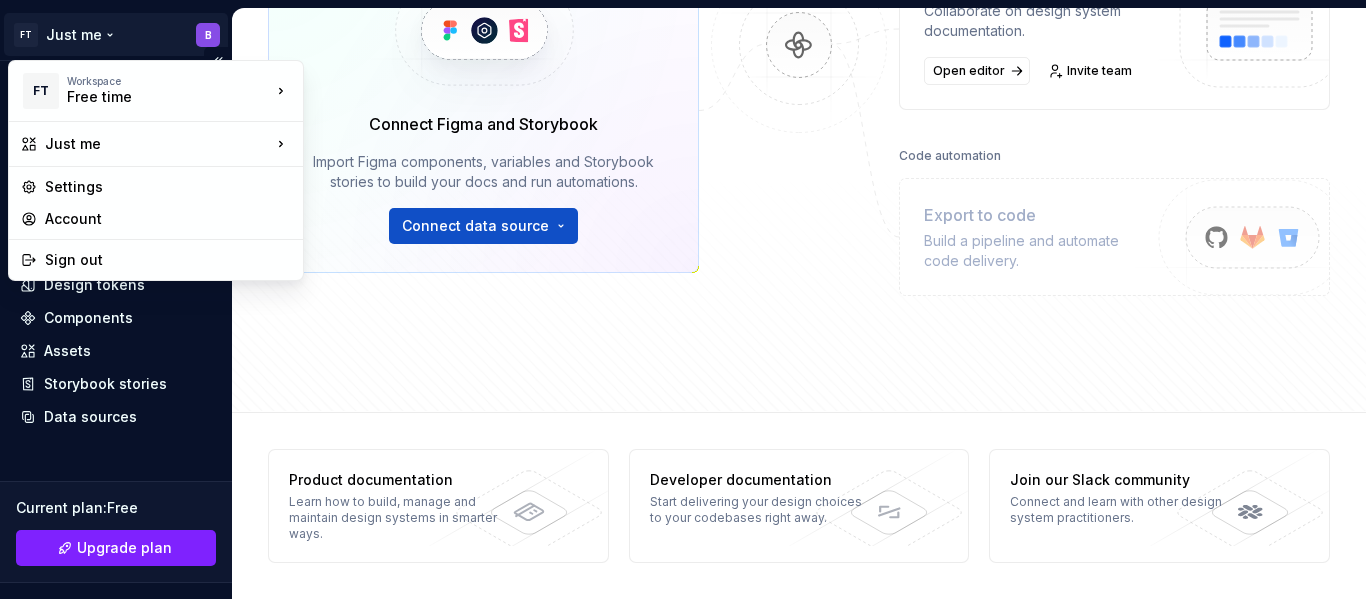click on "FT Just me B Home Documentation Analytics Code automation Design system data Design tokens Components Assets Storybook stories Data sources Current plan : Free Upgrade plan Notifications Search ⌘K Invite team Settings Contact support Help Home Design tokens 1 Components 0 0 Assets 0 Docs pages 5 Data sources Connect Figma and Storybook Import Figma components, variables and Storybook stories to build your docs and run automations. Connect data source Destinations Documentation Collaborate on design system documentation. Open editor Invite team Code automation Export to code Build a pipeline and automate code delivery. Product documentation Learn how to build, manage and maintain design systems in smarter ways. Developer documentation Start delivering your design choices to your codebases right away. Join our Slack community Connect and learn with other design system practitioners. * FT Workspace Free time Just me Settings Account Sign out" at bounding box center [683, 299] 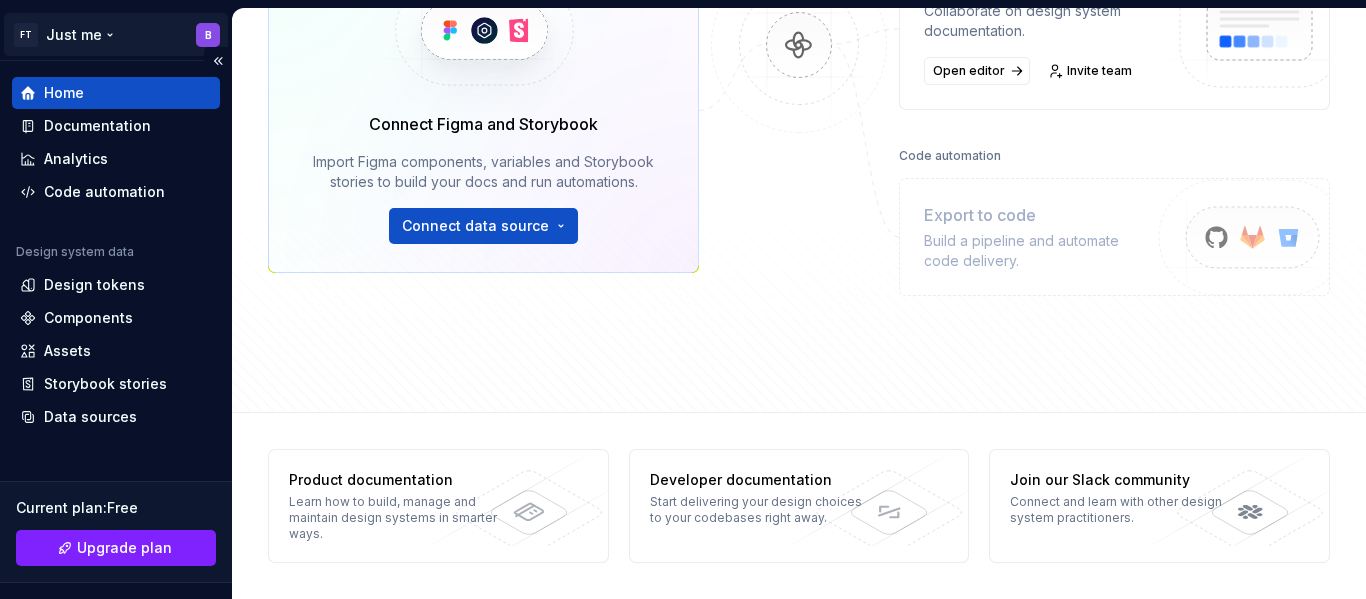 click on "FT Just me B Home Documentation Analytics Code automation Design system data Design tokens Components Assets Storybook stories Data sources Current plan : Free Upgrade plan Notifications Search ⌘K Invite team Settings Contact support Help Home Design tokens 1 Components 0 0 Assets 0 Docs pages 5 Data sources Connect Figma and Storybook Import Figma components, variables and Storybook stories to build your docs and run automations. Connect data source Destinations Documentation Collaborate on design system documentation. Open editor Invite team Code automation Export to code Build a pipeline and automate code delivery. Product documentation Learn how to build, manage and maintain design systems in smarter ways. Developer documentation Start delivering your design choices to your codebases right away. Join our Slack community Connect and learn with other design system practitioners. *" at bounding box center (683, 299) 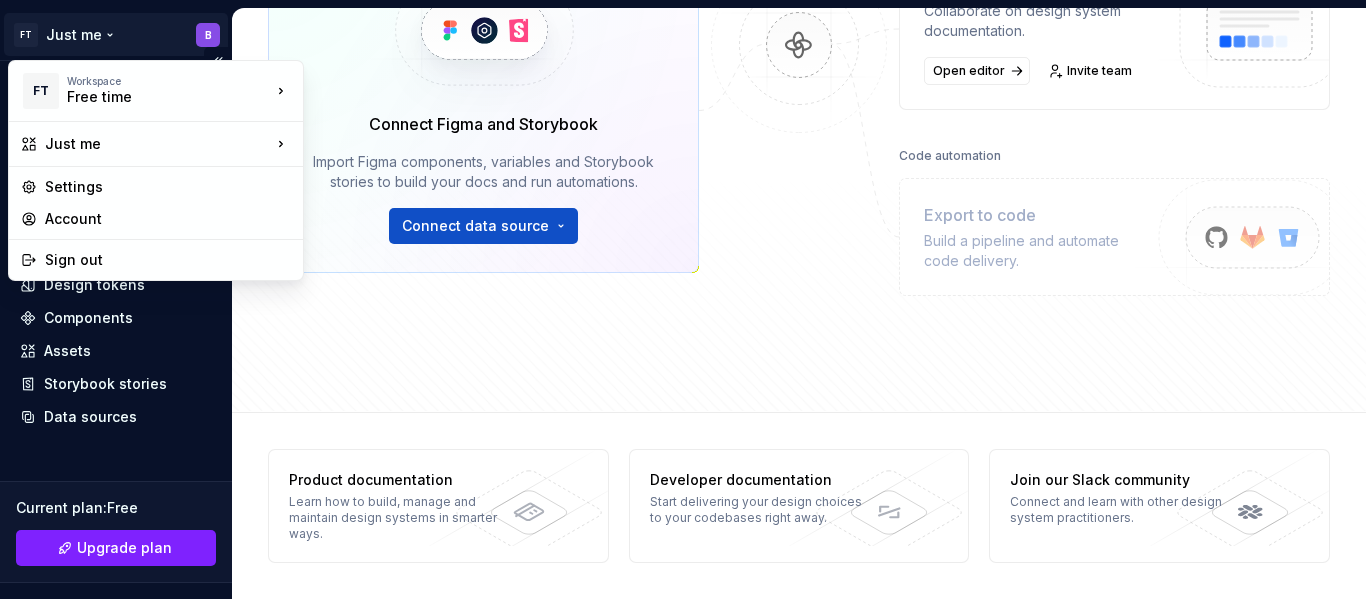 click on "FT Just me B Home Documentation Analytics Code automation Design system data Design tokens Components Assets Storybook stories Data sources Current plan : Free Upgrade plan Notifications Search ⌘K Invite team Settings Contact support Help Home Design tokens 1 Components 0 0 Assets 0 Docs pages 5 Data sources Connect Figma and Storybook Import Figma components, variables and Storybook stories to build your docs and run automations. Connect data source Destinations Documentation Collaborate on design system documentation. Open editor Invite team Code automation Export to code Build a pipeline and automate code delivery. Product documentation Learn how to build, manage and maintain design systems in smarter ways. Developer documentation Start delivering your design choices to your codebases right away. Join our Slack community Connect and learn with other design system practitioners. * FT Workspace Free time Just me Settings Account Sign out" at bounding box center (683, 299) 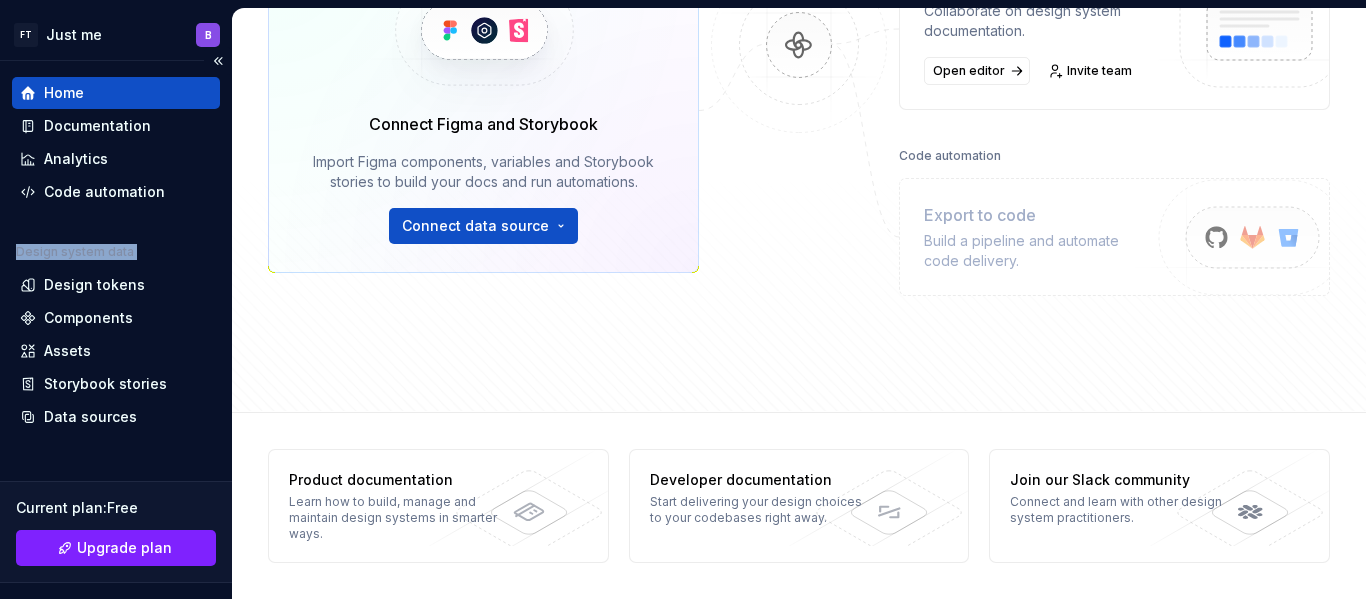 click on "Home" at bounding box center [116, 93] 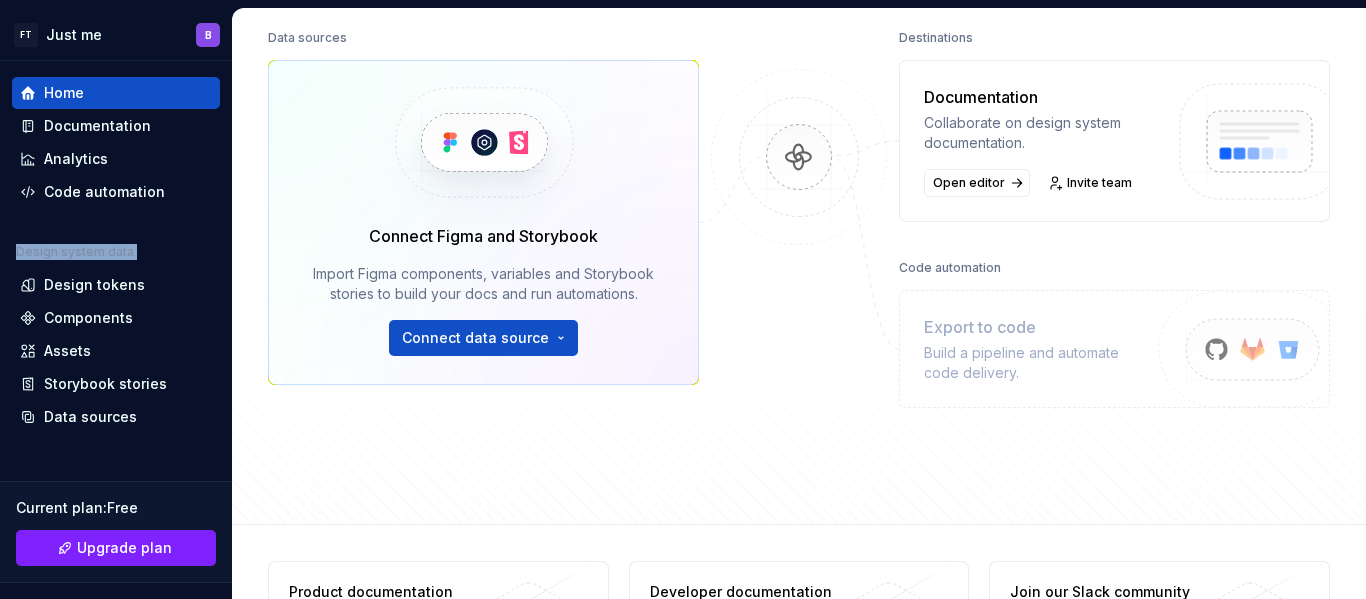 scroll, scrollTop: 0, scrollLeft: 0, axis: both 